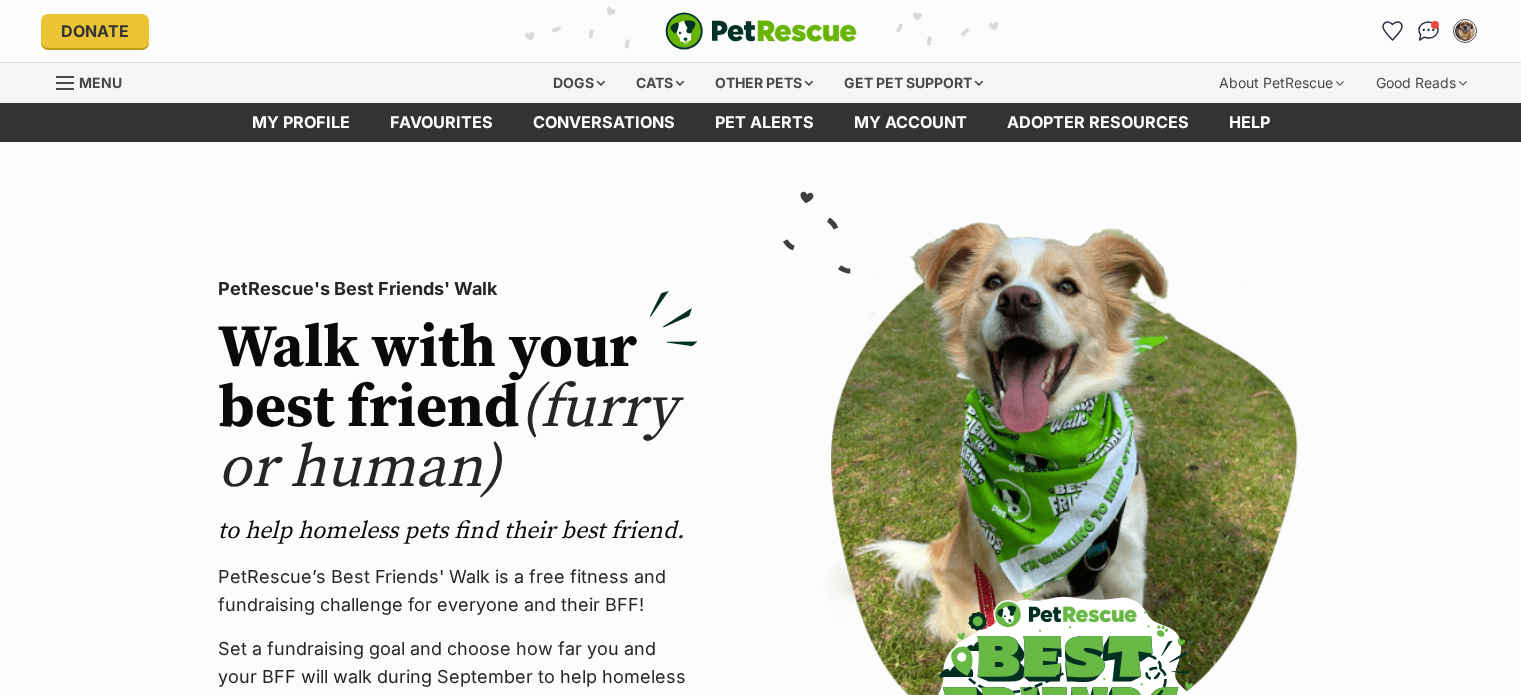 scroll, scrollTop: 0, scrollLeft: 0, axis: both 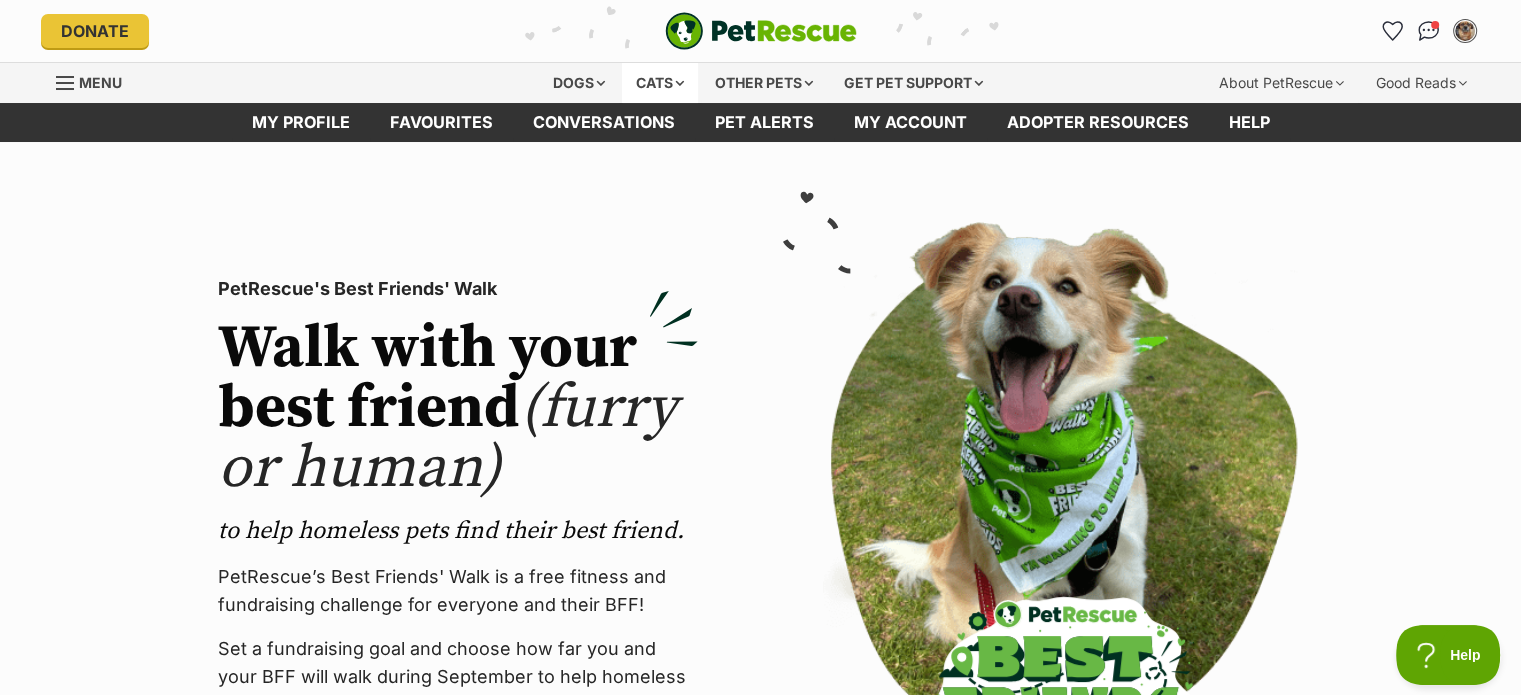 click on "Cats" at bounding box center (660, 83) 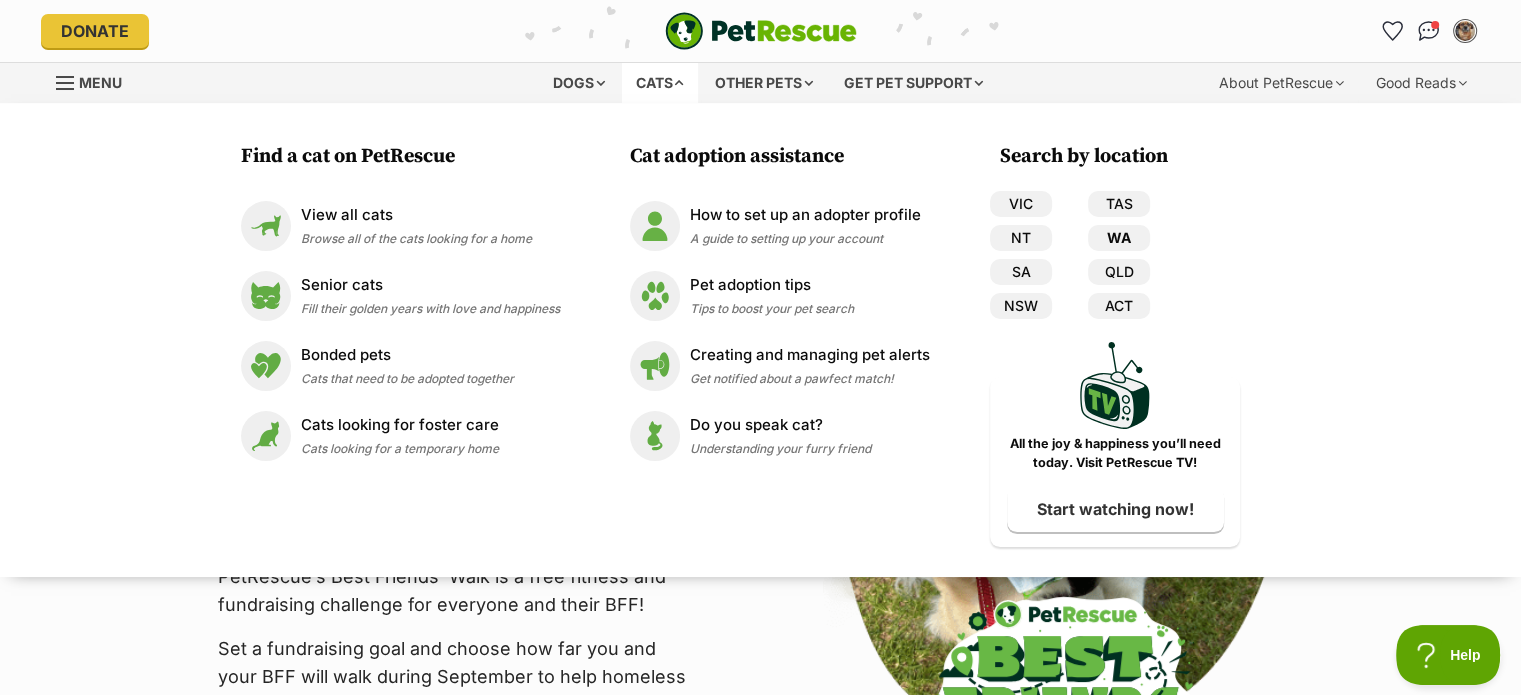 click on "WA" at bounding box center (1119, 238) 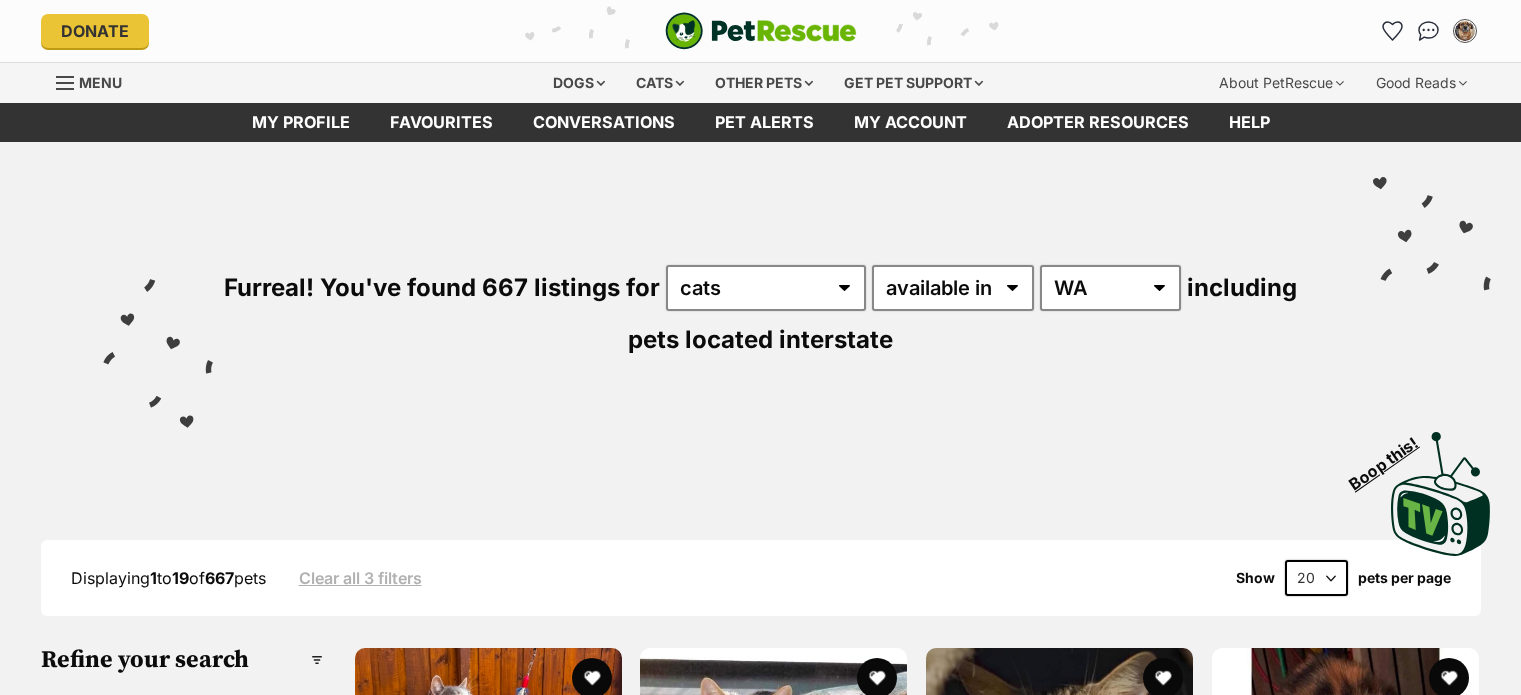 scroll, scrollTop: 0, scrollLeft: 0, axis: both 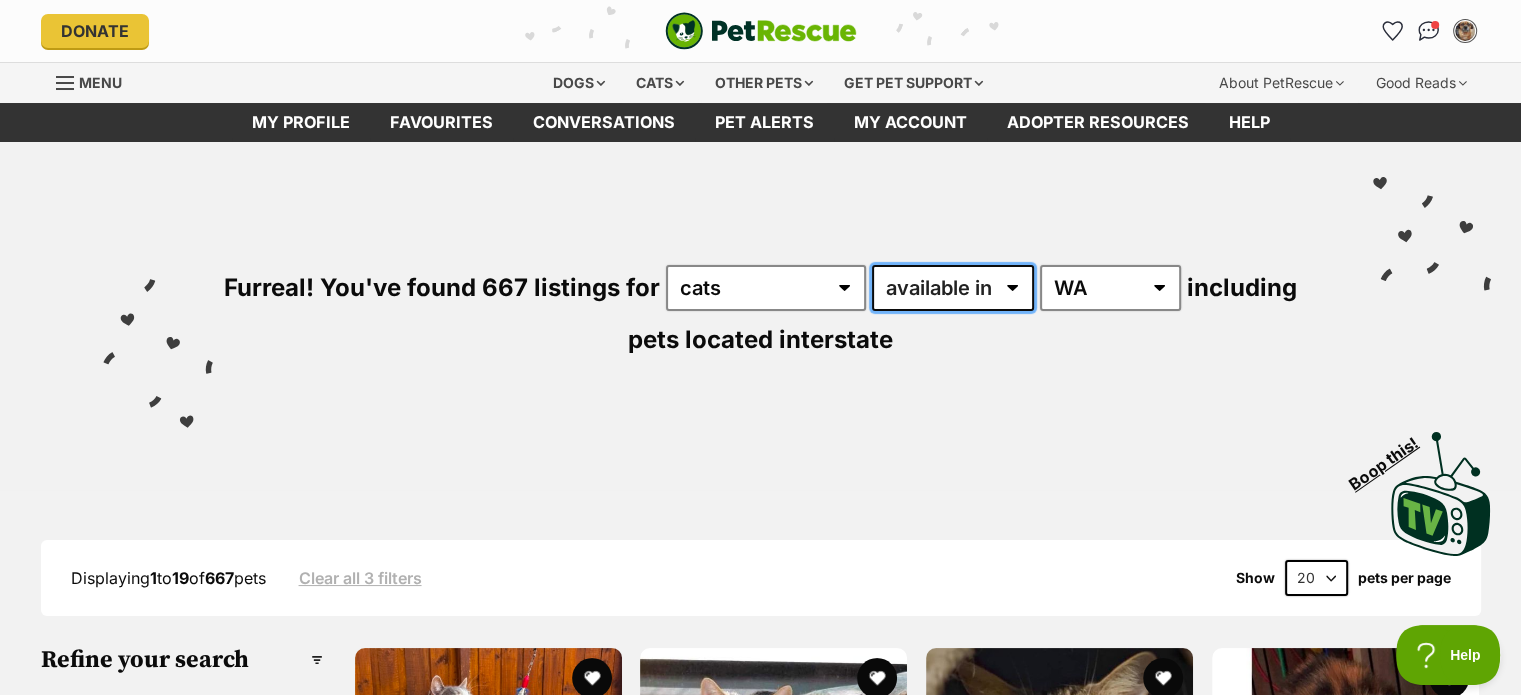 click on "available in
located in" at bounding box center (953, 288) 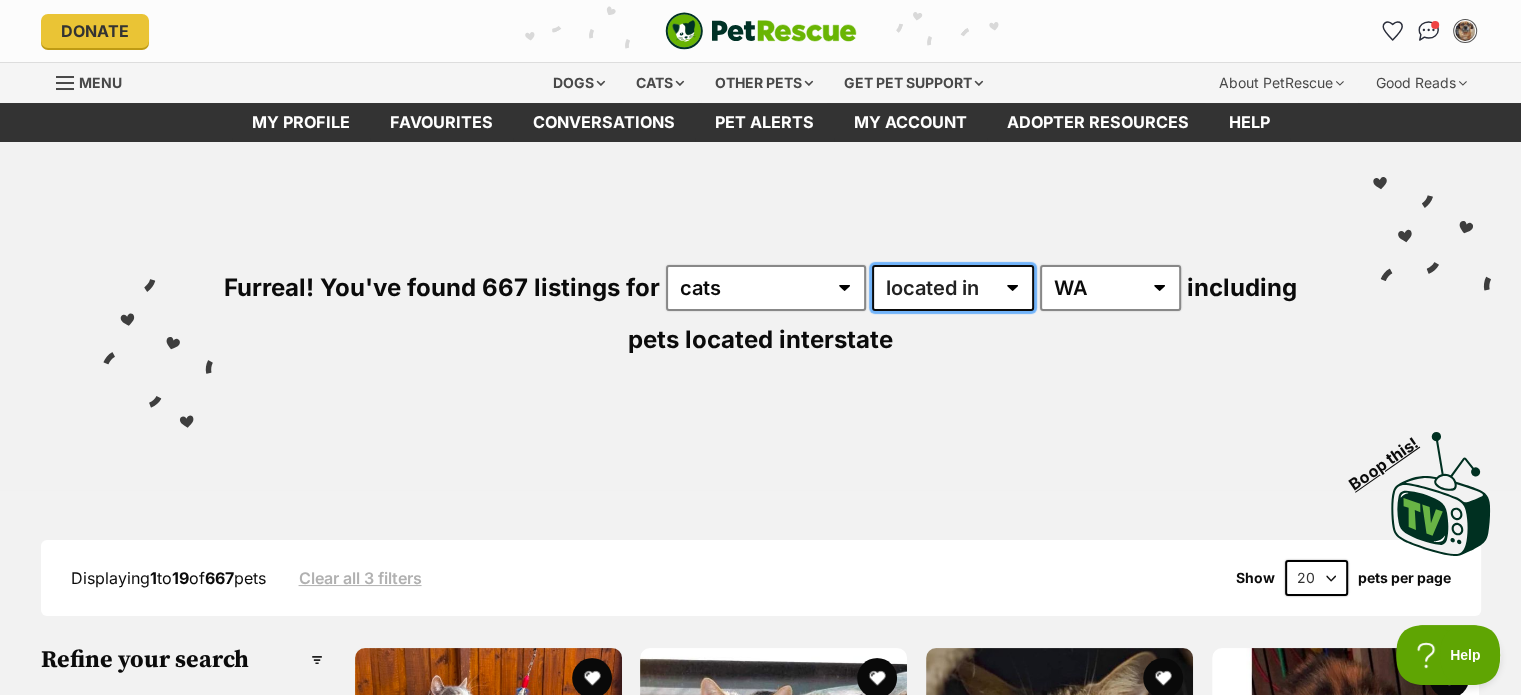 click on "available in
located in" at bounding box center [953, 288] 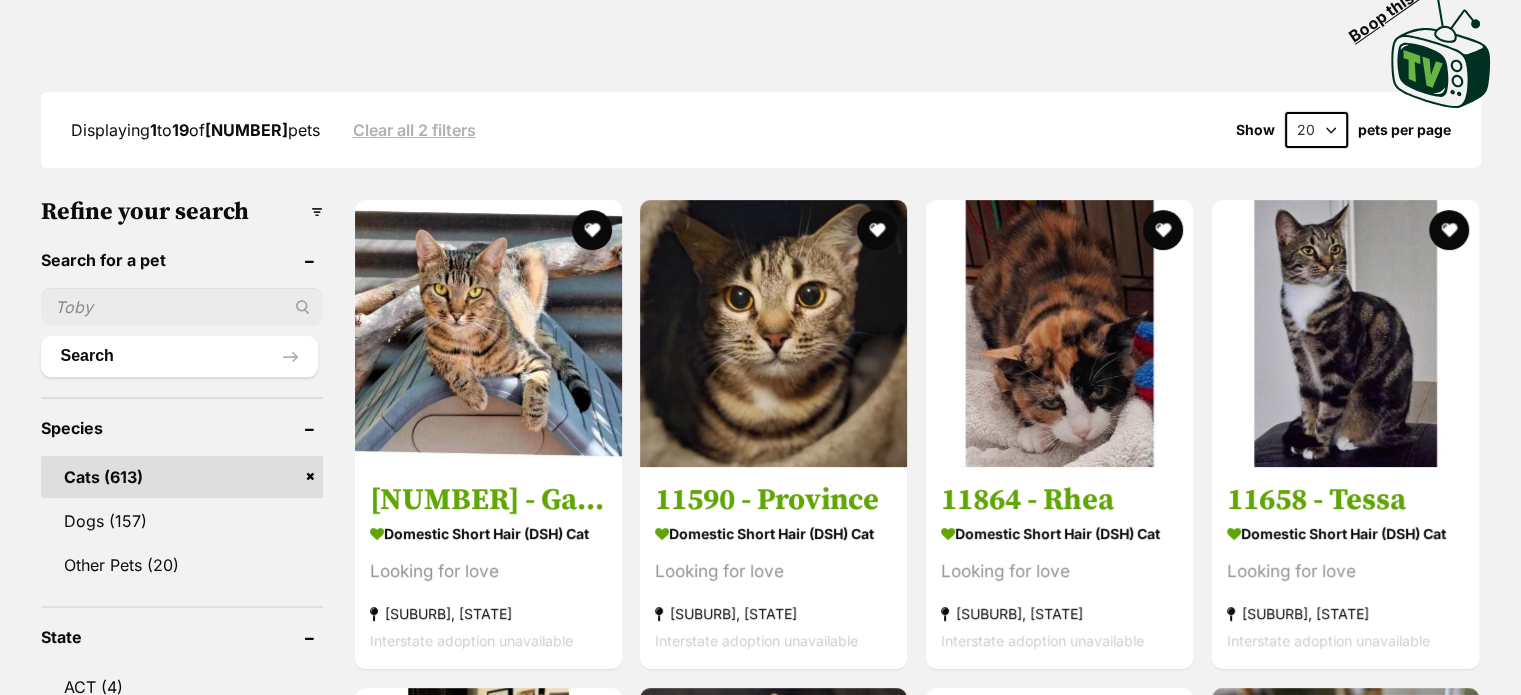 scroll, scrollTop: 400, scrollLeft: 0, axis: vertical 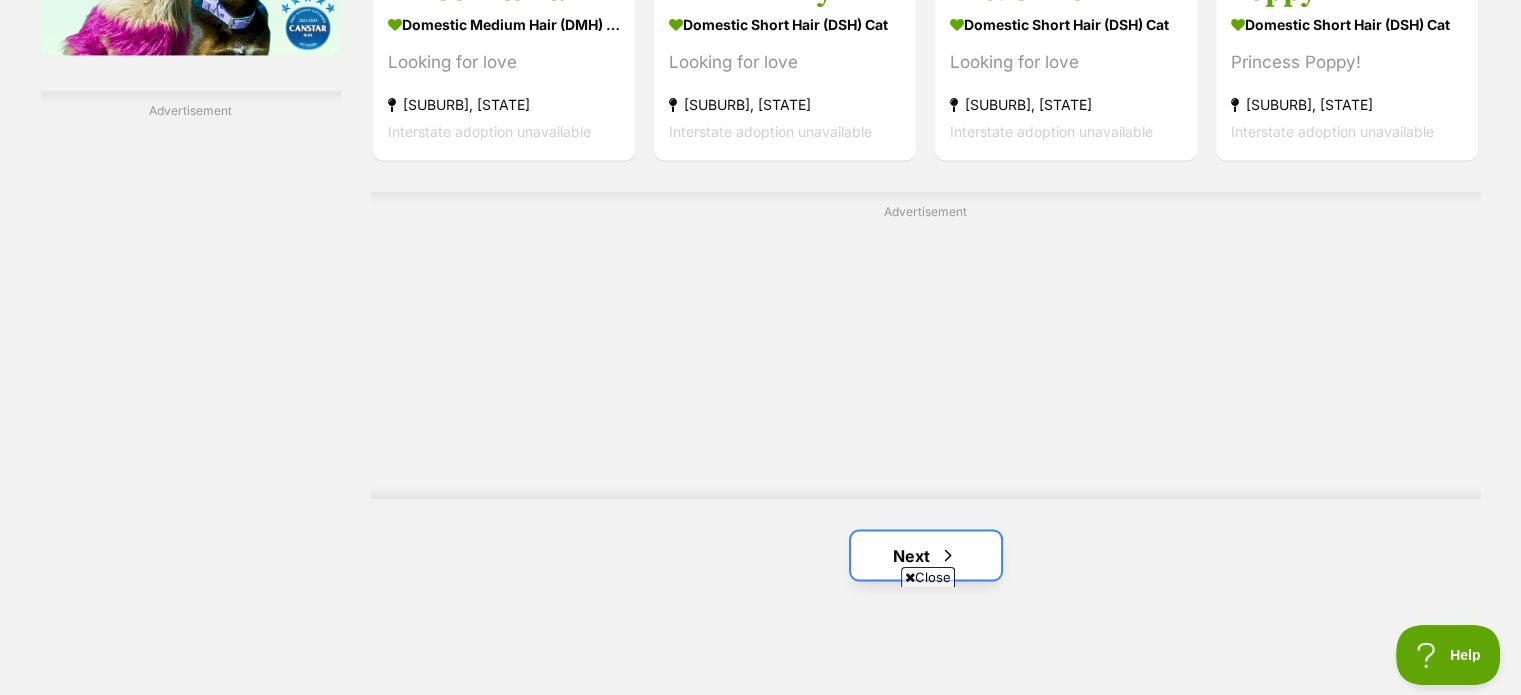 click on "Next" at bounding box center [926, 555] 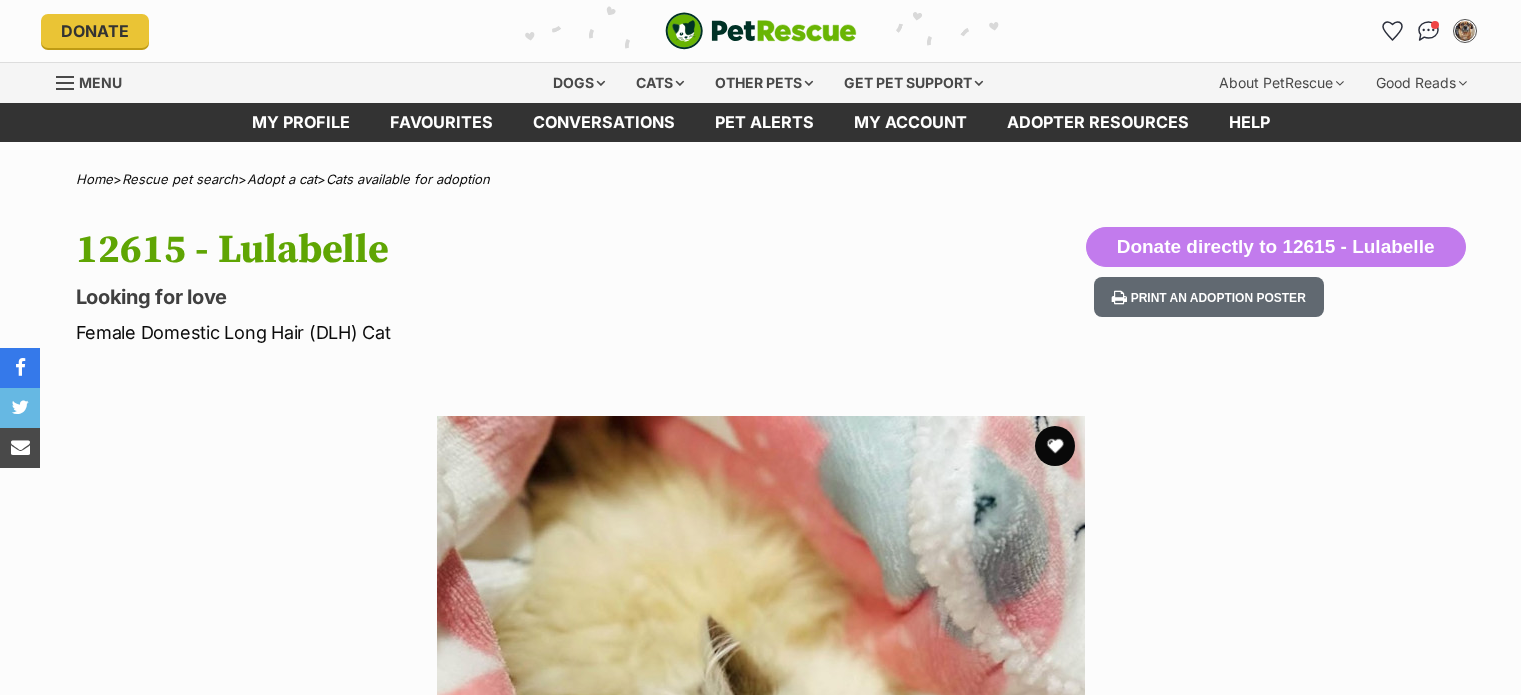 scroll, scrollTop: 0, scrollLeft: 0, axis: both 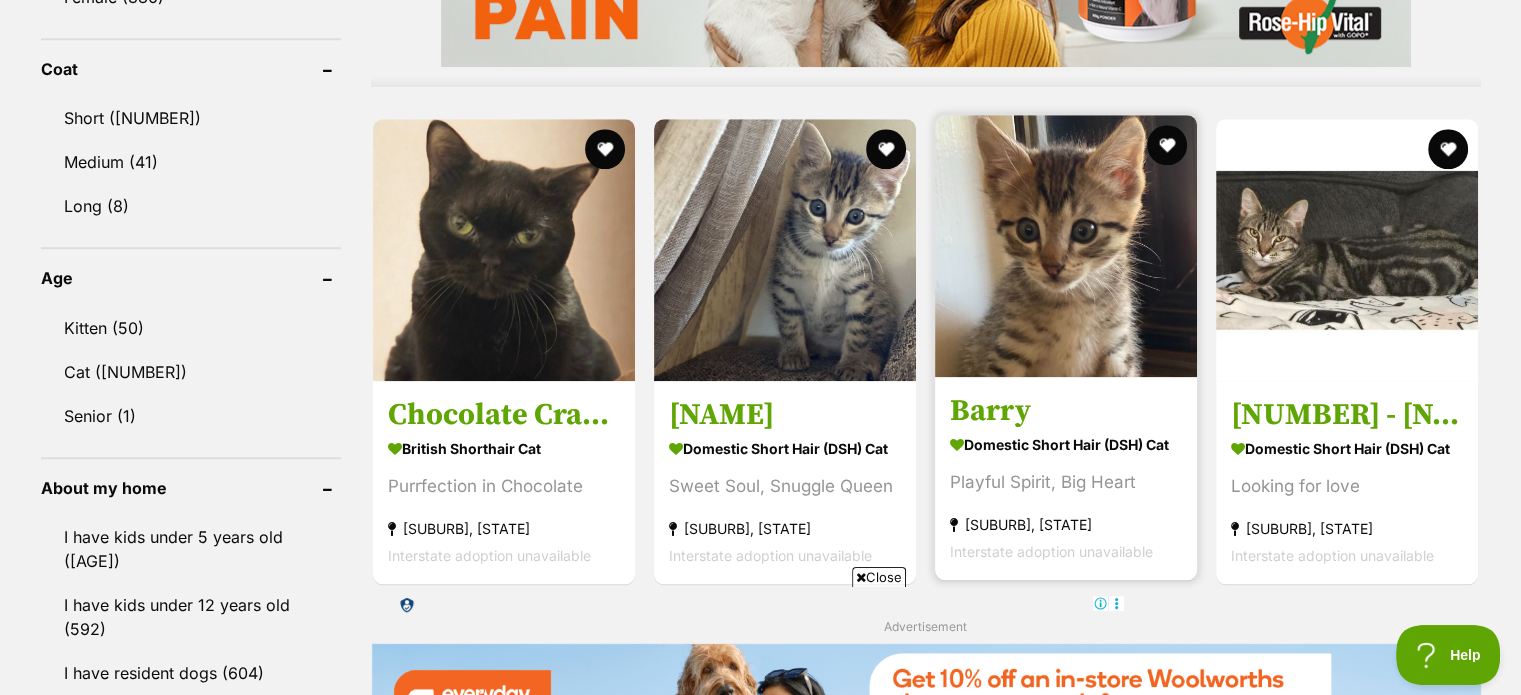 click at bounding box center [1066, 246] 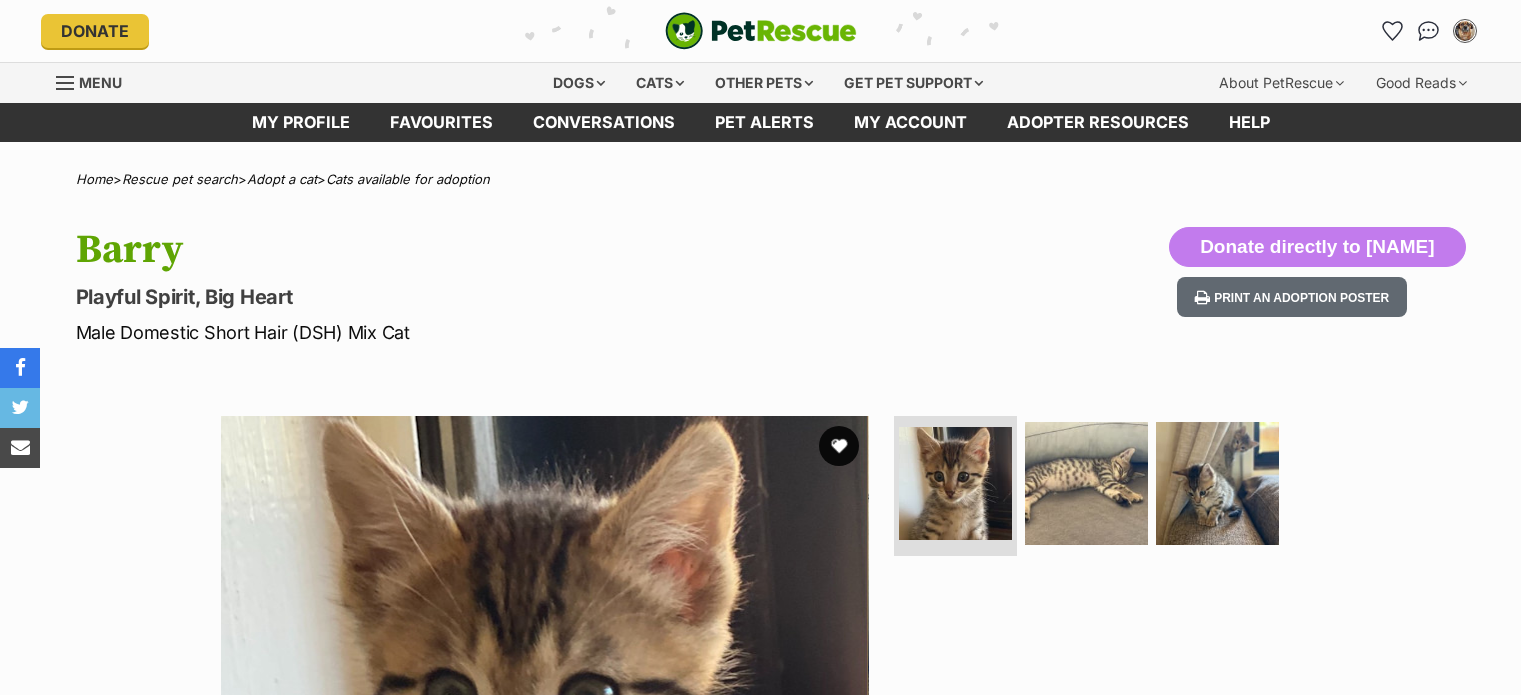 scroll, scrollTop: 0, scrollLeft: 0, axis: both 